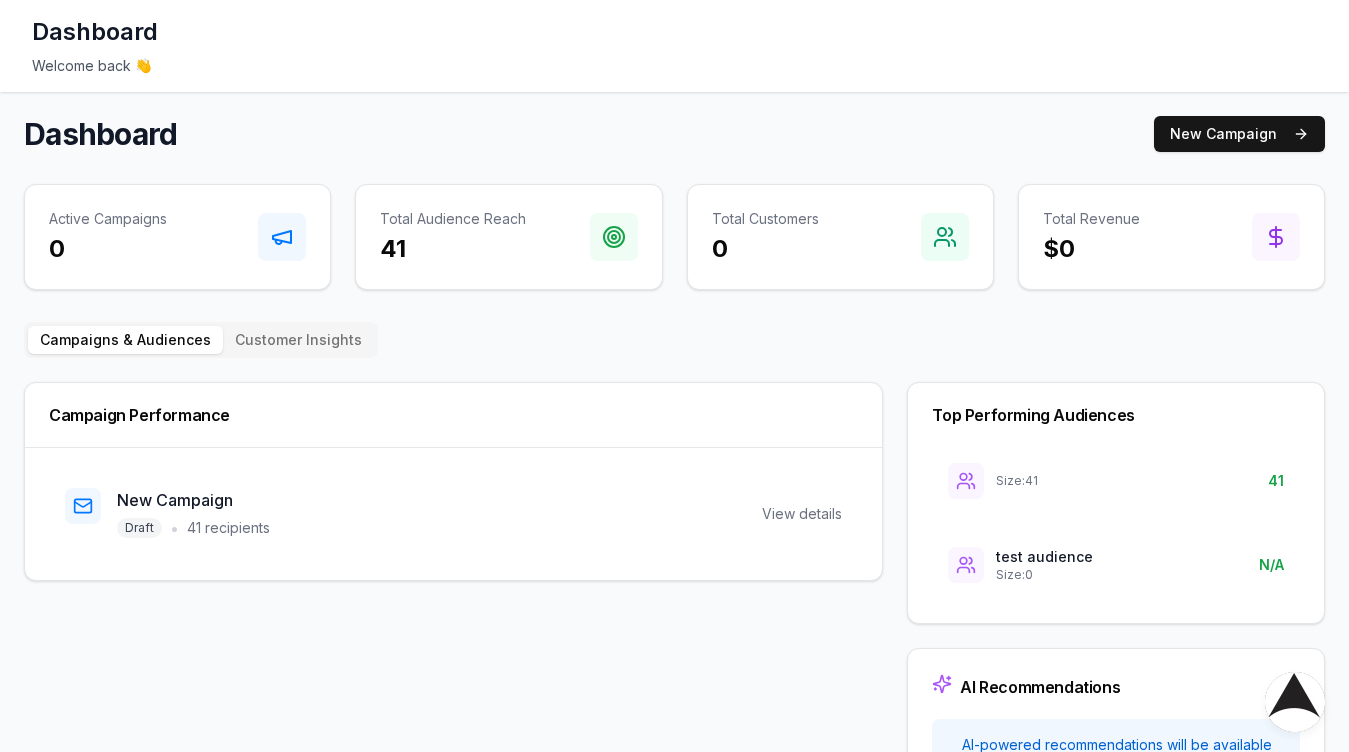 scroll, scrollTop: 0, scrollLeft: 0, axis: both 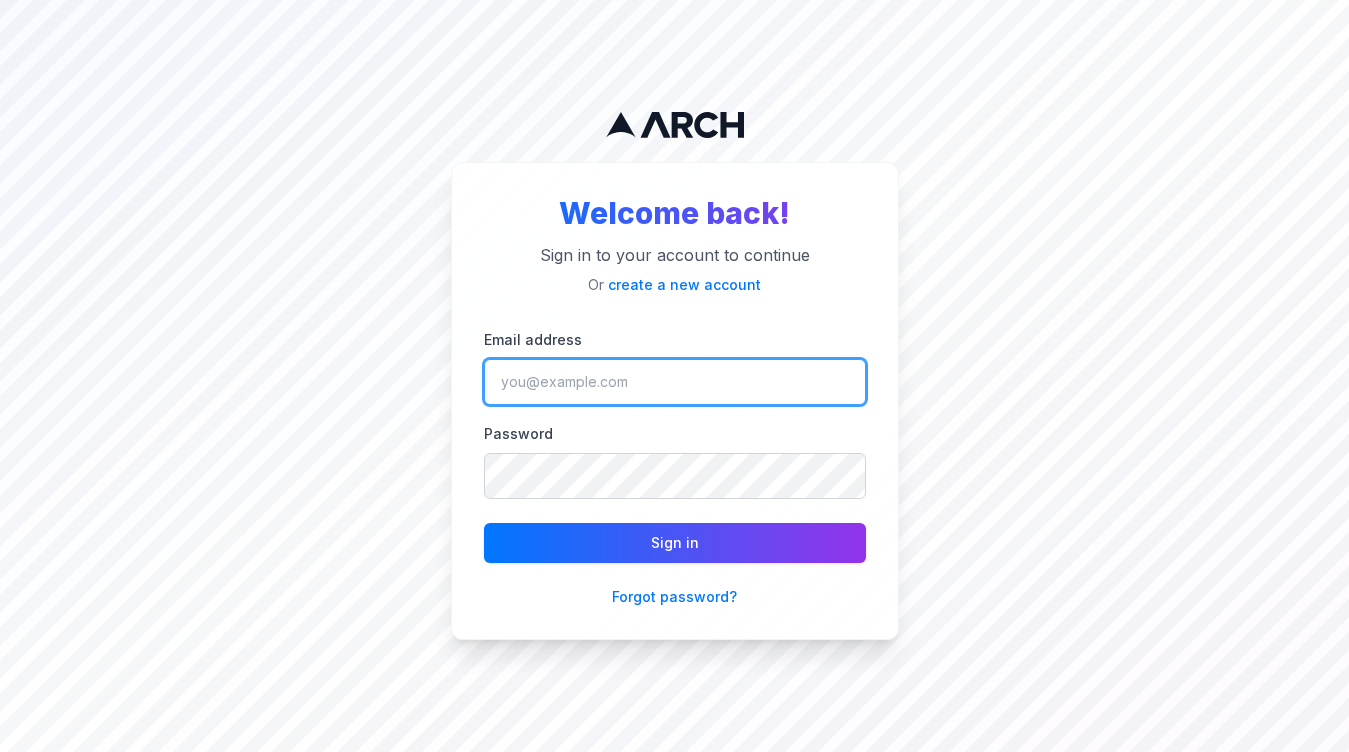 click on "Email address" at bounding box center (675, 382) 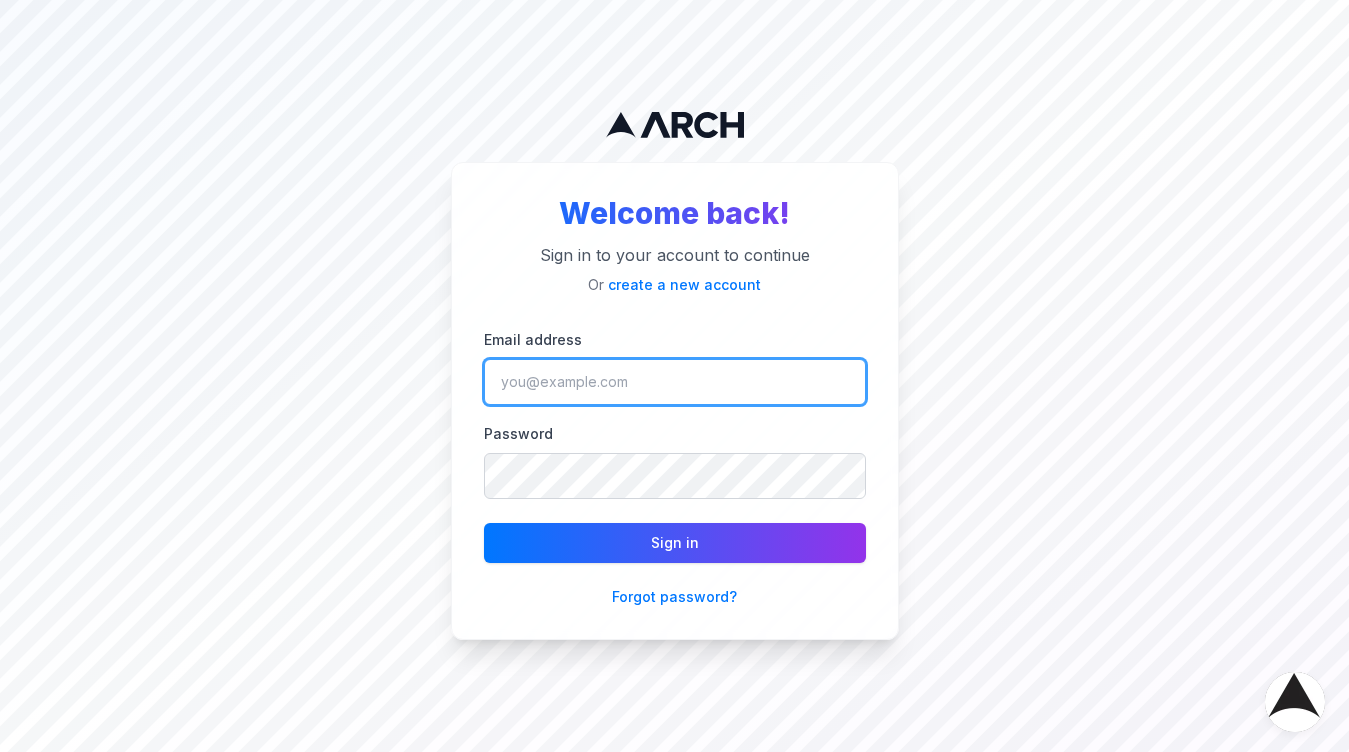 type on "matt@getarch.com" 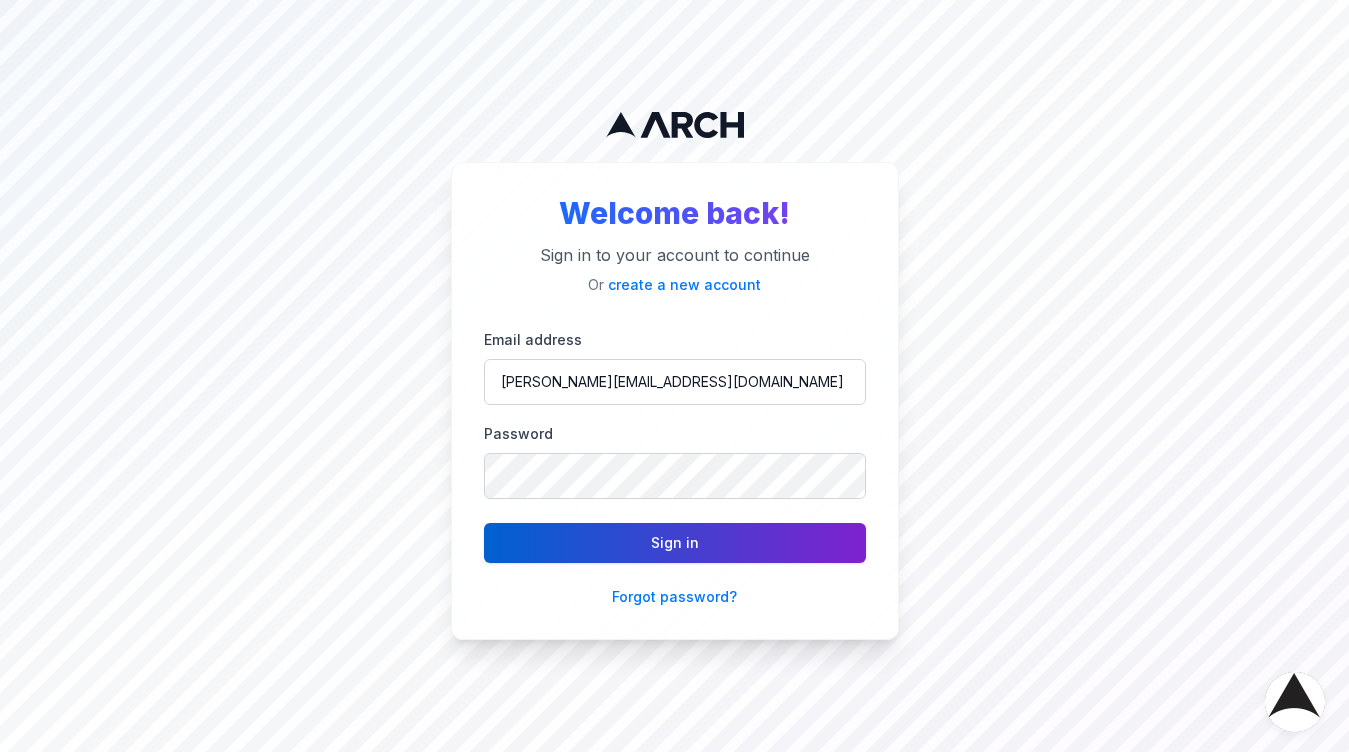 click on "Sign in" at bounding box center (675, 543) 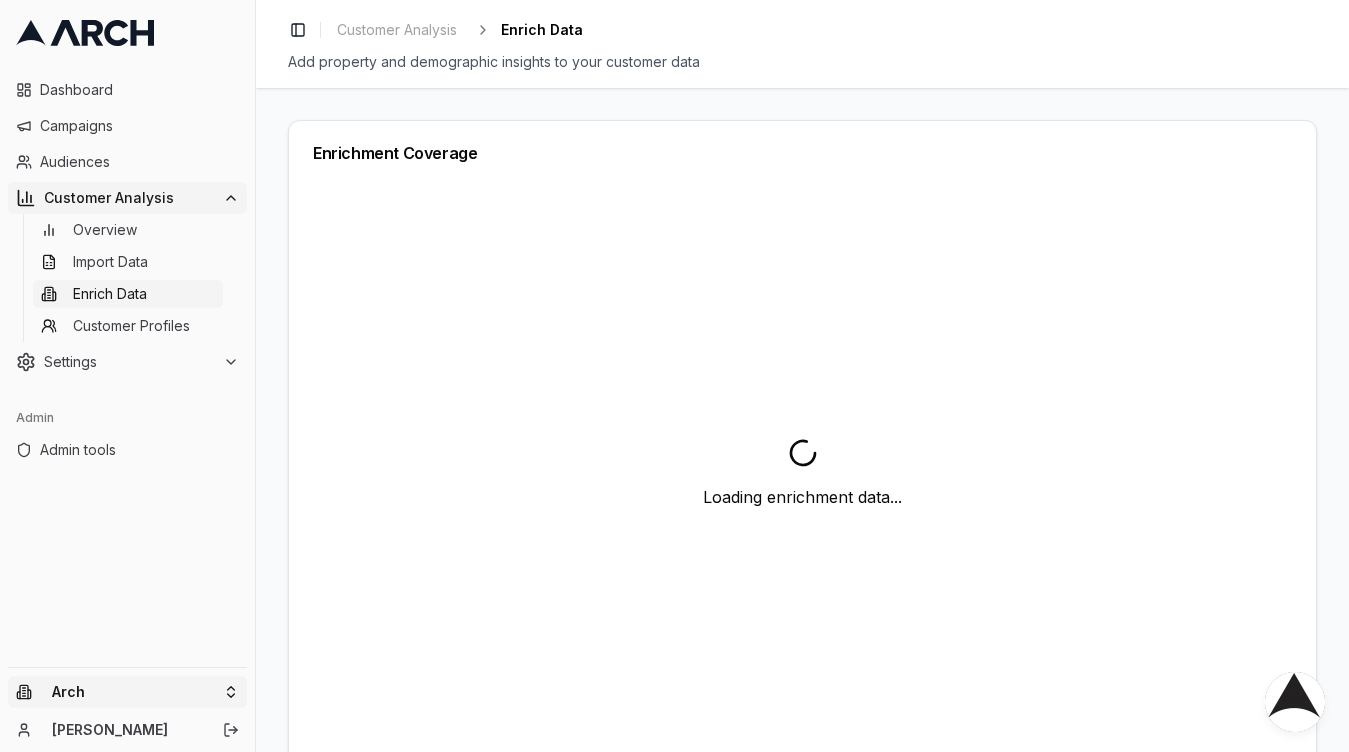 click on "Dashboard Campaigns Audiences Customer Analysis Overview Import Data Enrich Data Customer Profiles Settings Admin Admin tools Arch Matthew Phinney Toggle Sidebar Customer Analysis Enrich Data Add property and demographic insights to your customer data Enrichment Coverage Loading enrichment data..." at bounding box center (674, 376) 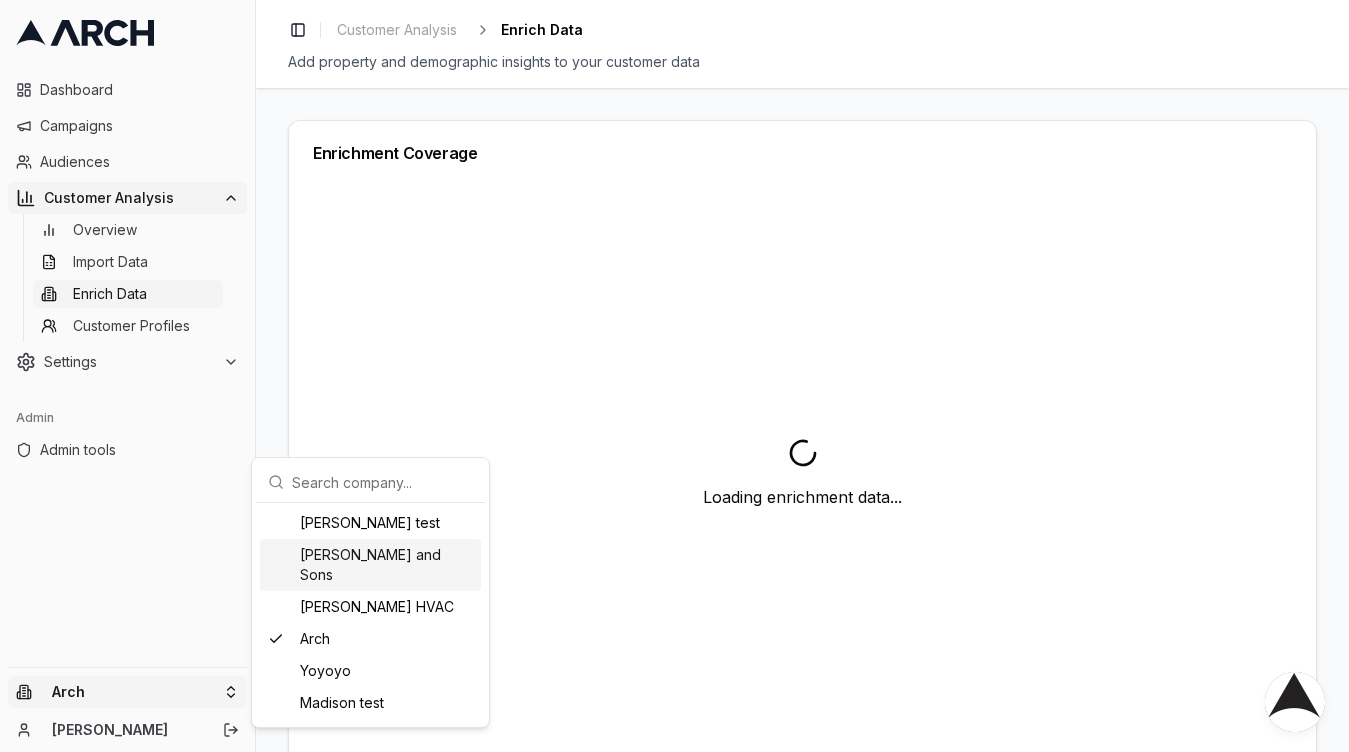 click on "[PERSON_NAME] and Sons" at bounding box center [370, 565] 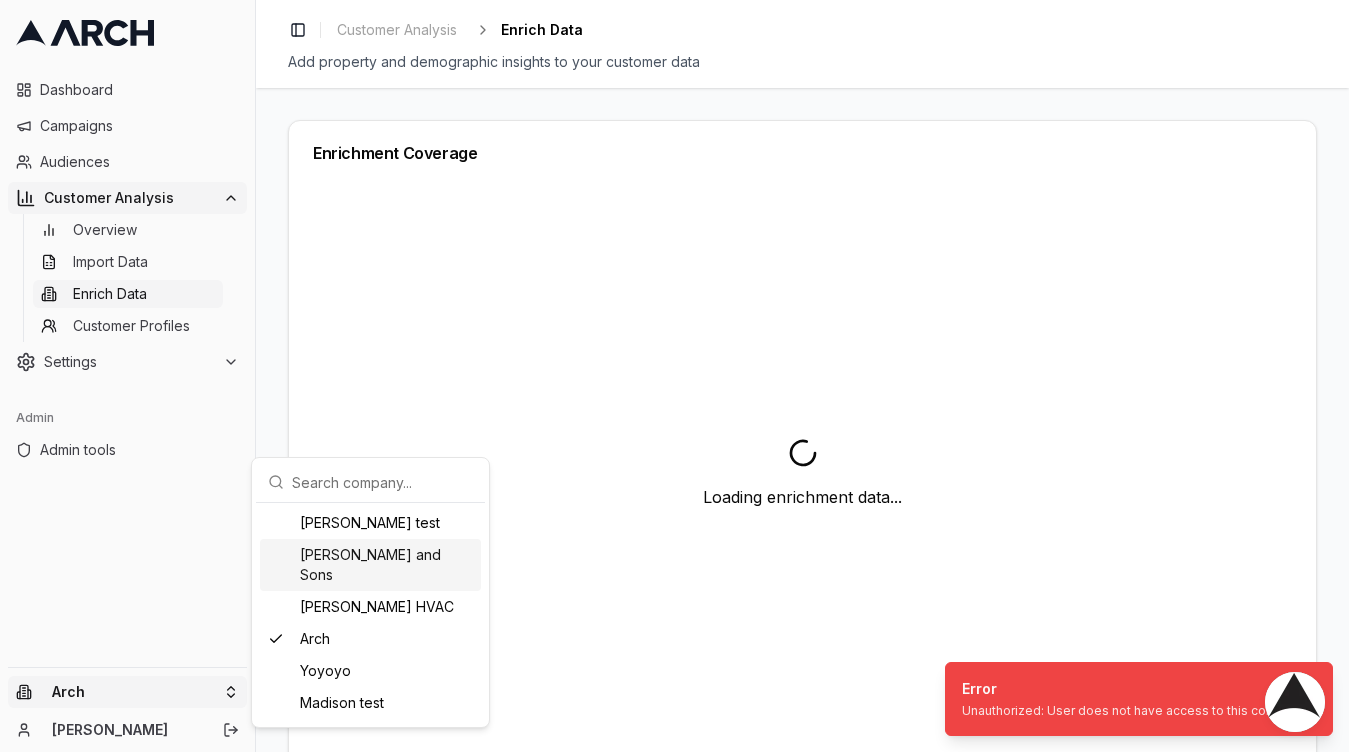 click on "[PERSON_NAME] and Sons" at bounding box center (370, 565) 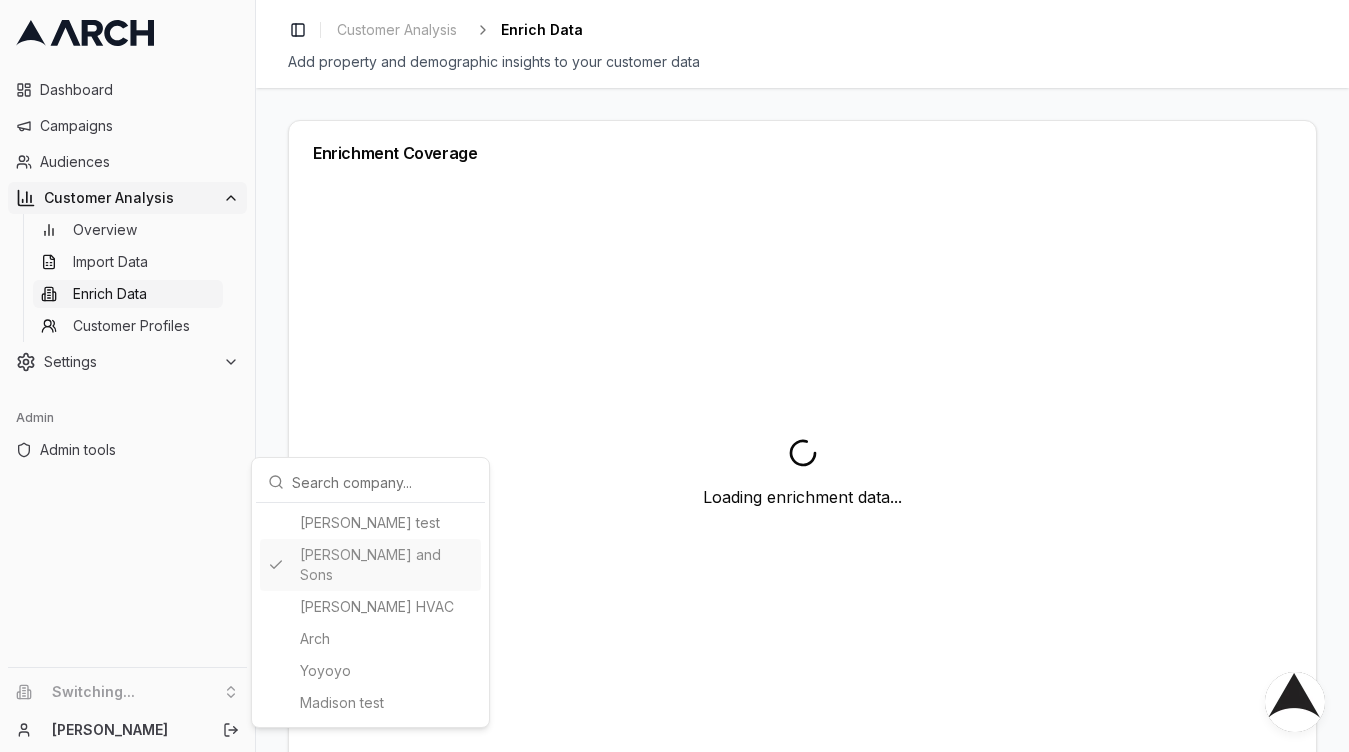 click on "Dashboard Campaigns Audiences Customer Analysis Overview Import Data Enrich Data Customer Profiles Settings Admin Admin tools Switching... Matthew Phinney Toggle Sidebar Customer Analysis Enrich Data Add property and demographic insights to your customer data Enrichment Coverage Loading enrichment data... jimmy test Oliver and Sons Wallace HVAC Arch Yoyoyo Madison test" at bounding box center (674, 376) 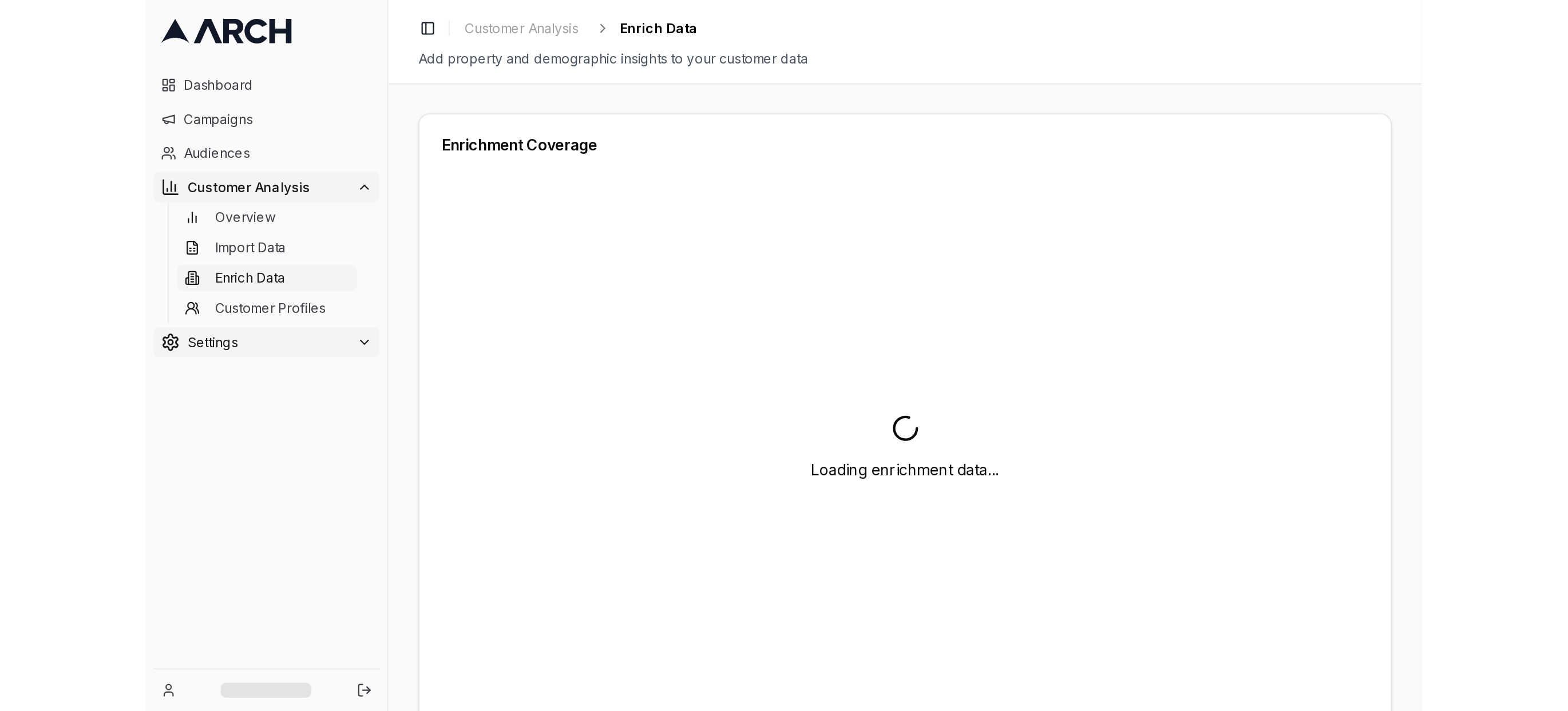 scroll, scrollTop: 0, scrollLeft: 0, axis: both 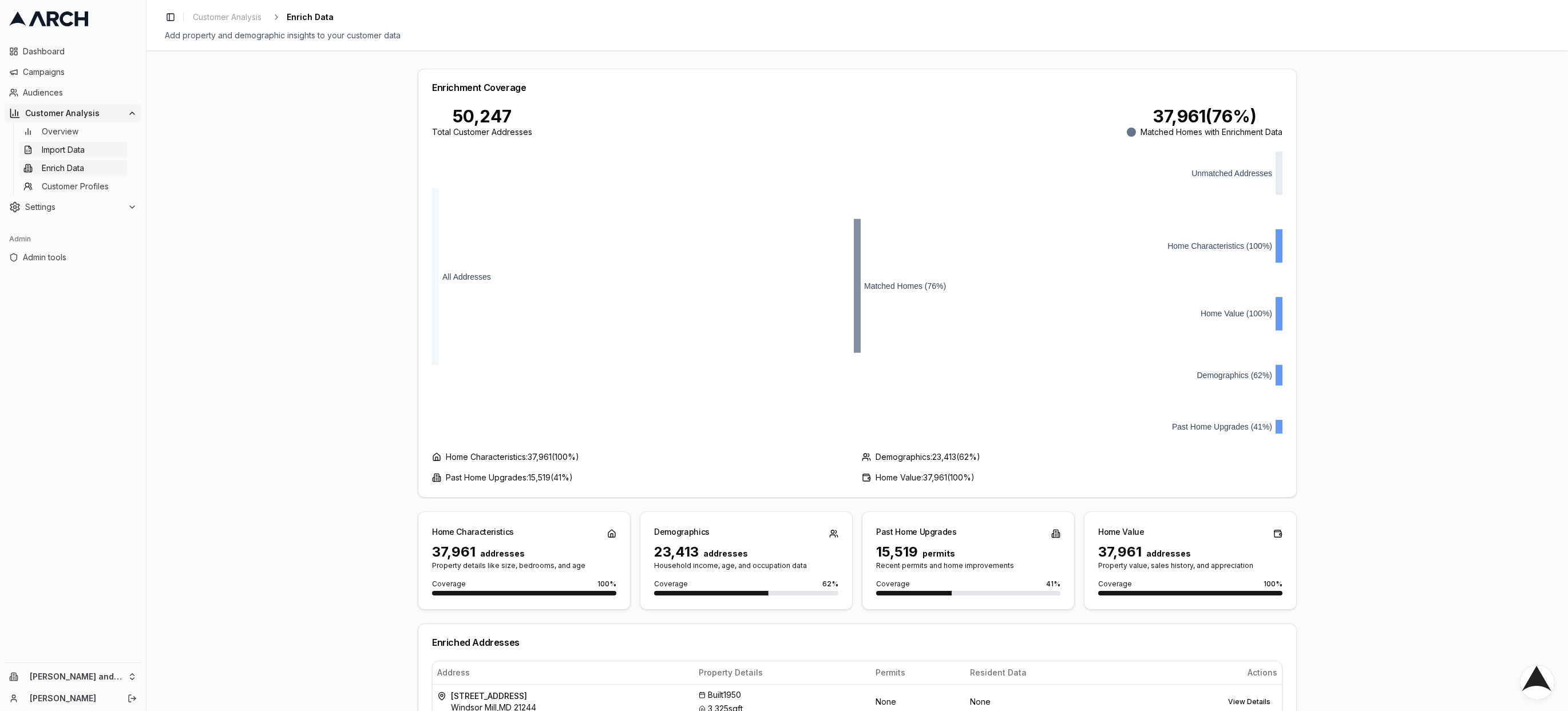 click on "Import Data" at bounding box center [63, 150] 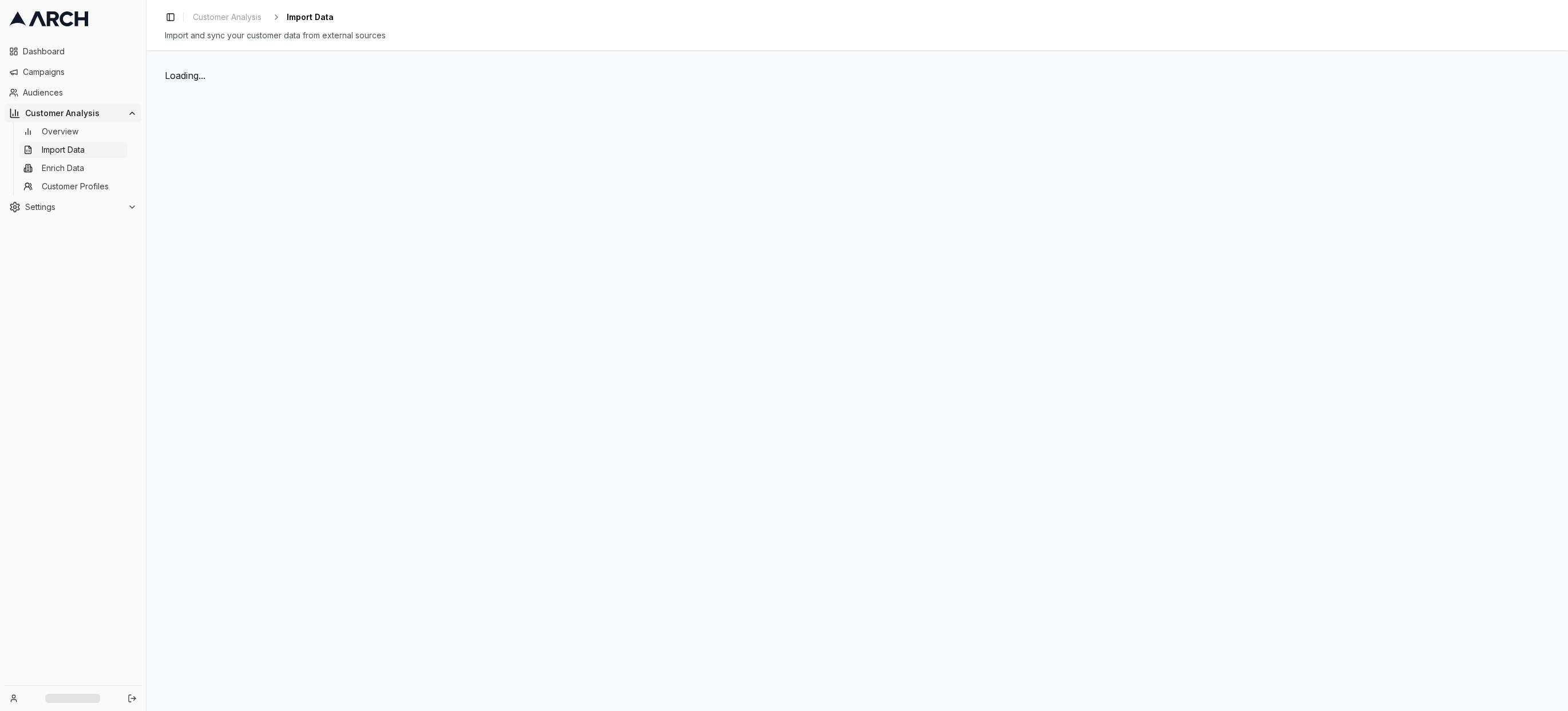 scroll, scrollTop: 0, scrollLeft: 0, axis: both 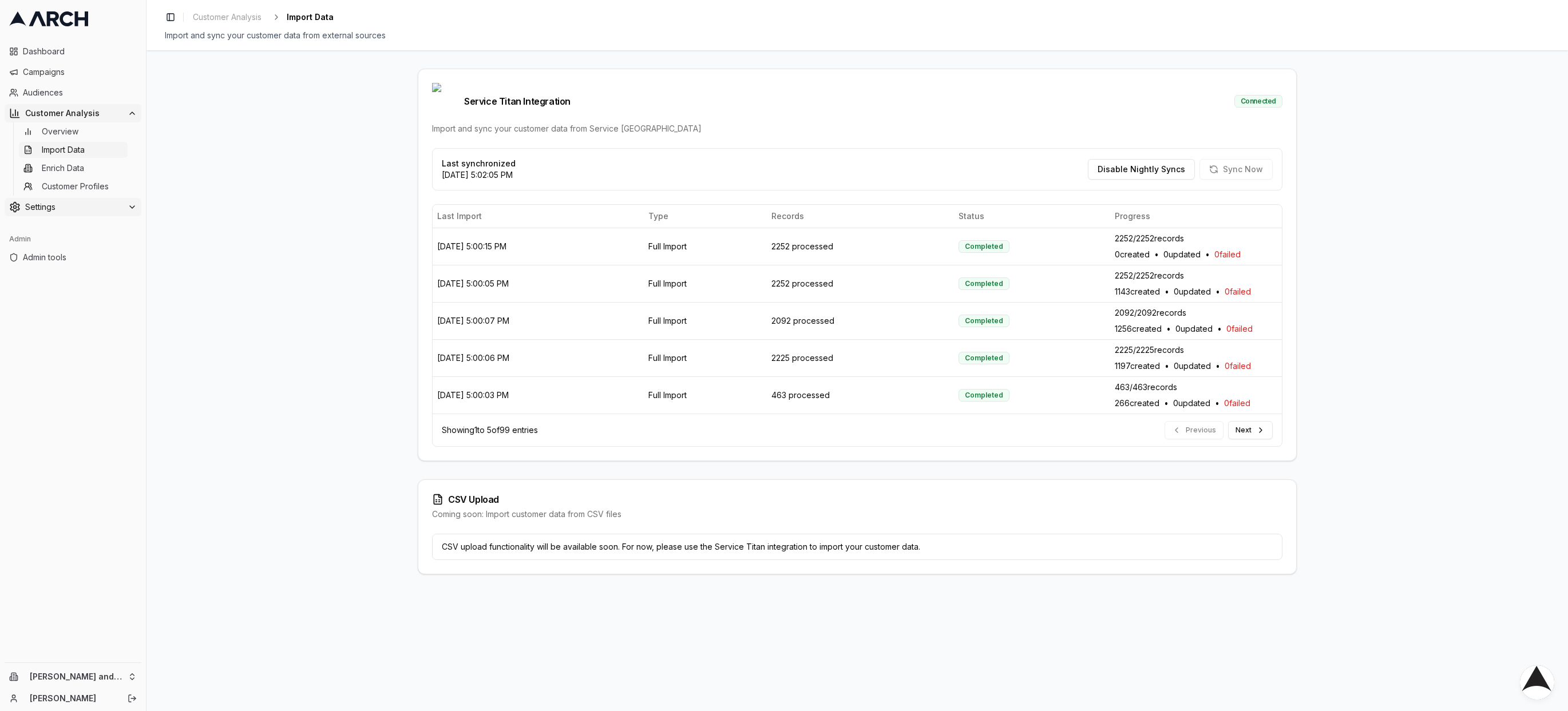 click on "Settings" at bounding box center (74, 207) 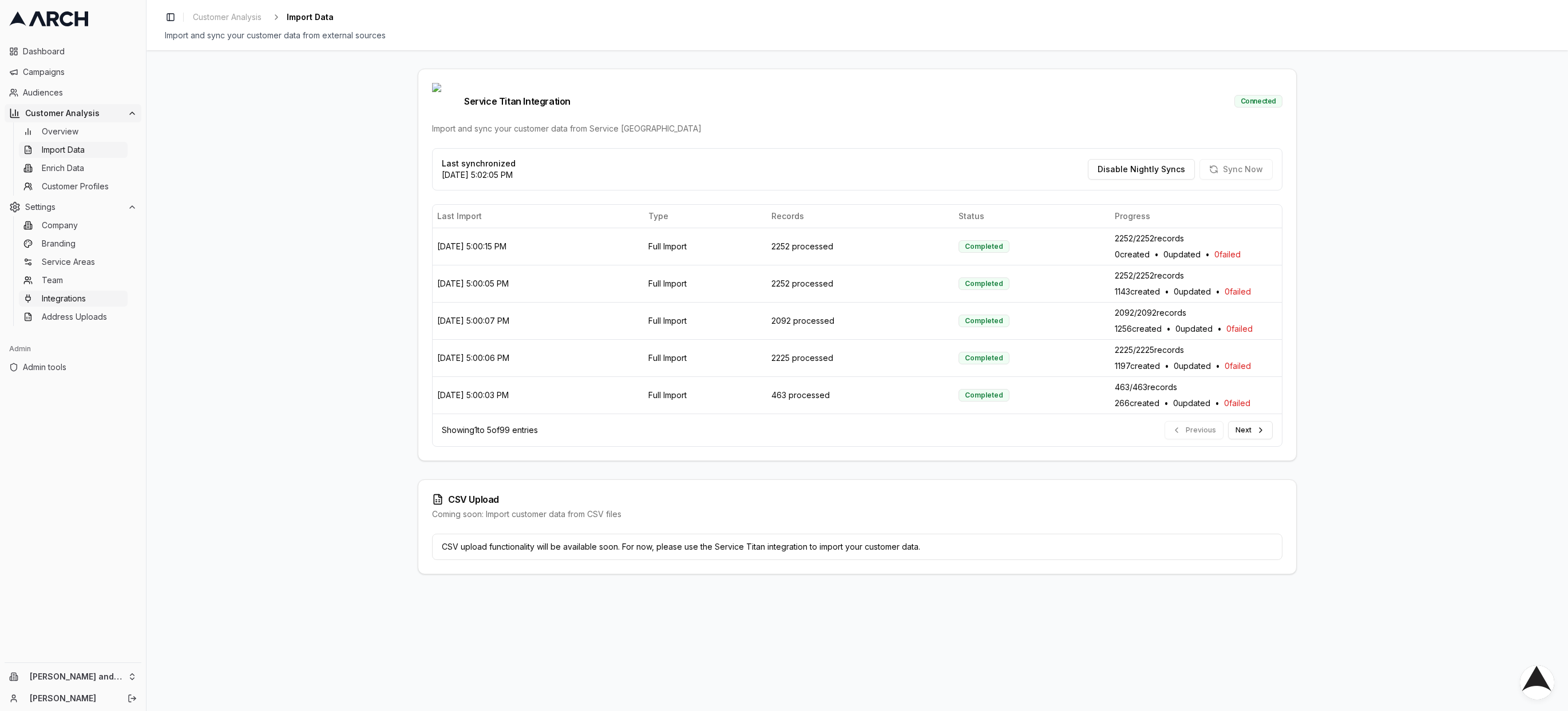 click on "Integrations" at bounding box center [64, 299] 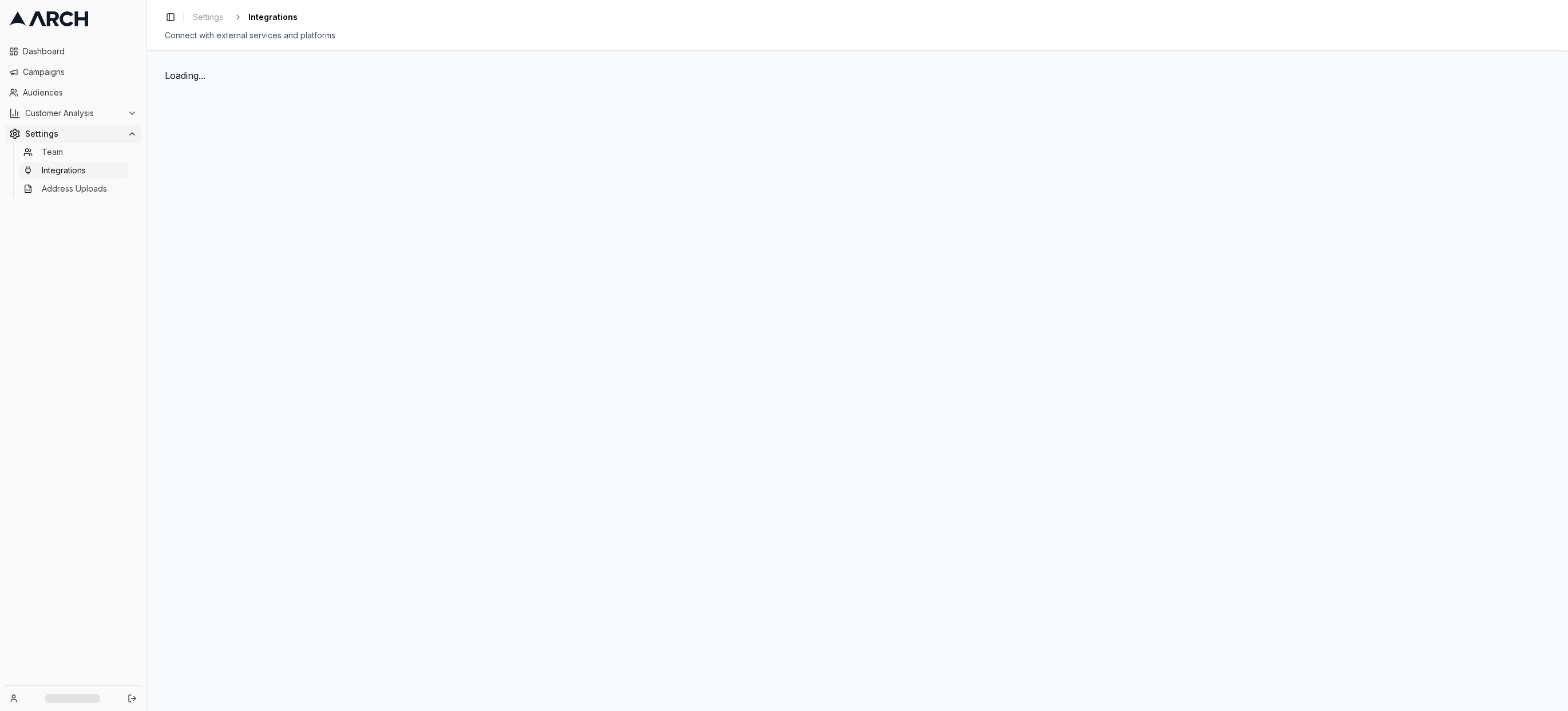 scroll, scrollTop: 0, scrollLeft: 0, axis: both 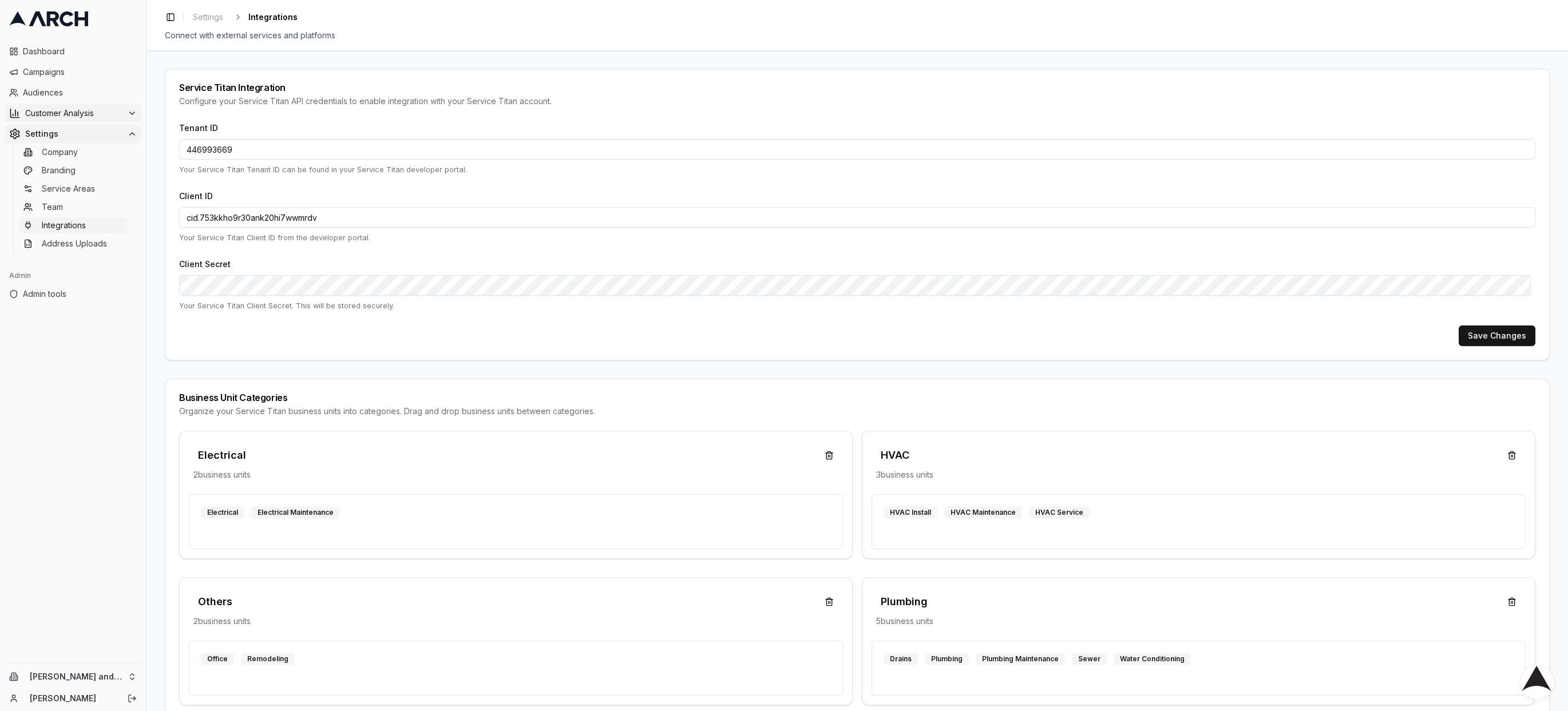 click on "Customer Analysis" at bounding box center (73, 113) 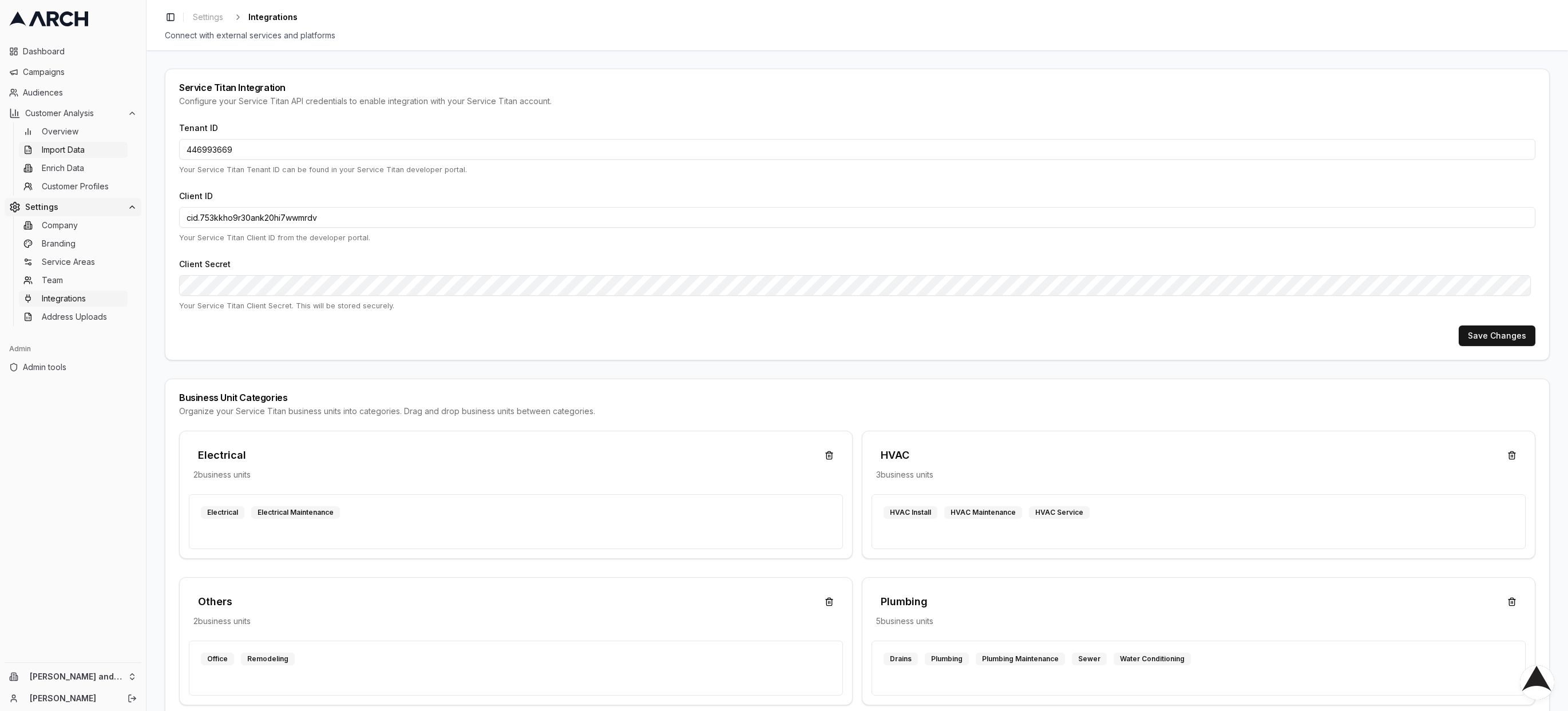 click on "Import Data" at bounding box center [63, 150] 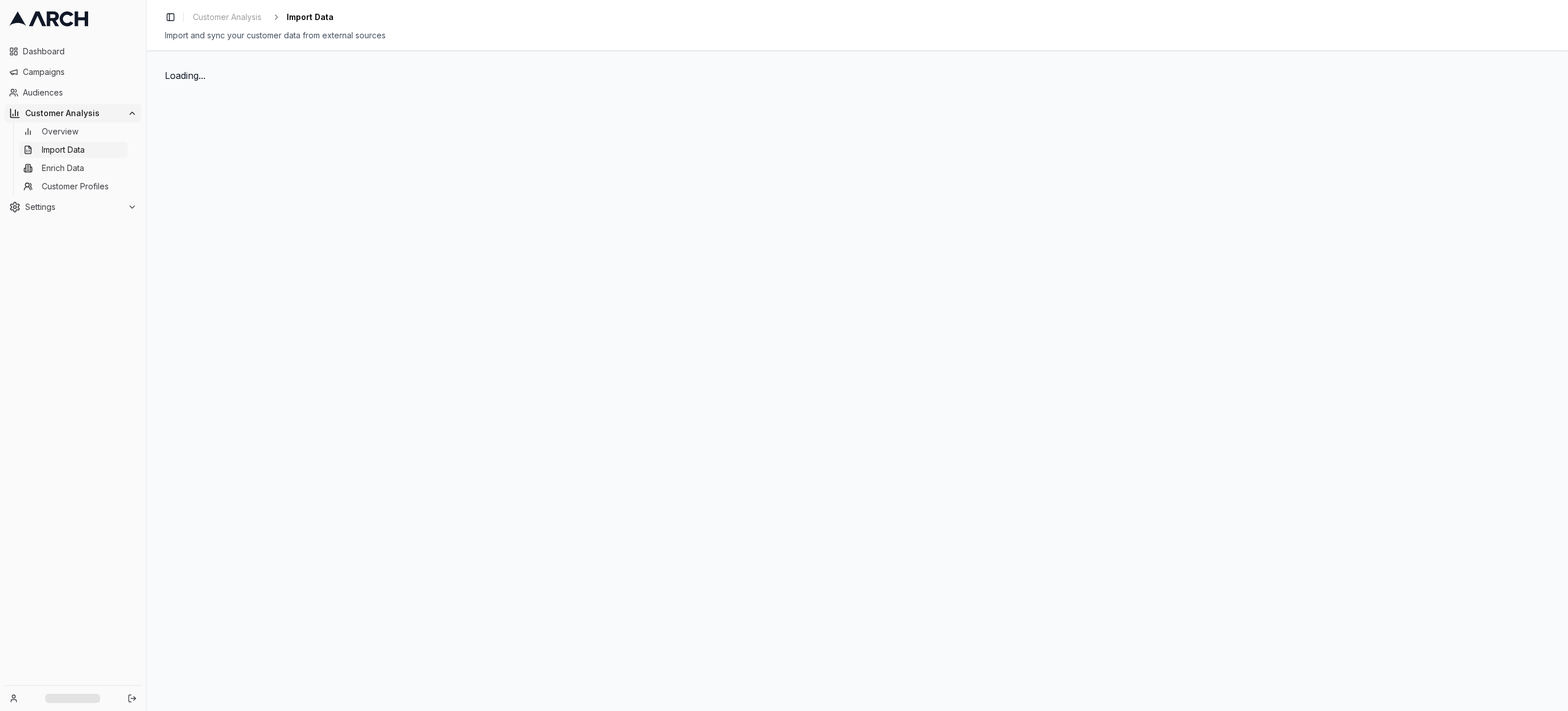 scroll, scrollTop: 0, scrollLeft: 0, axis: both 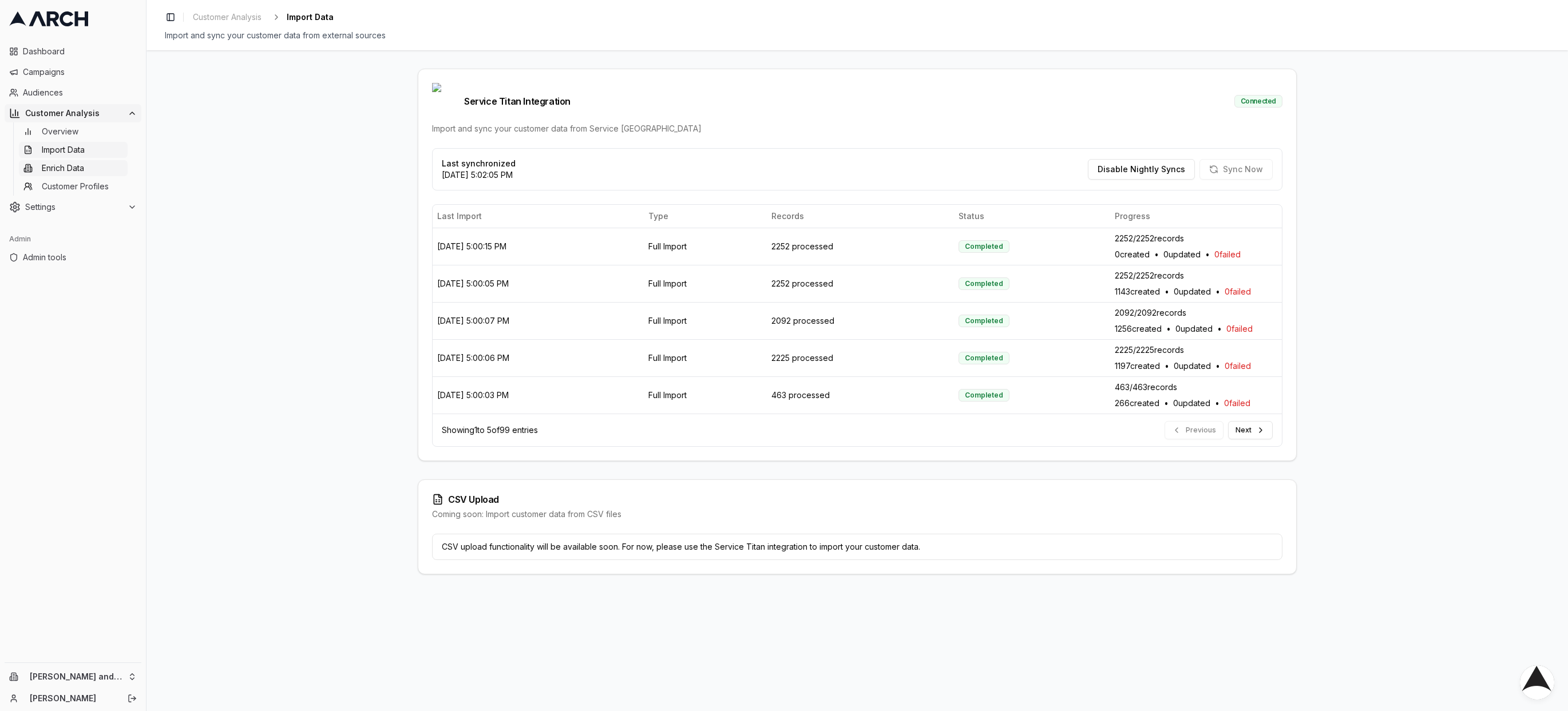 click on "Enrich Data" at bounding box center (63, 168) 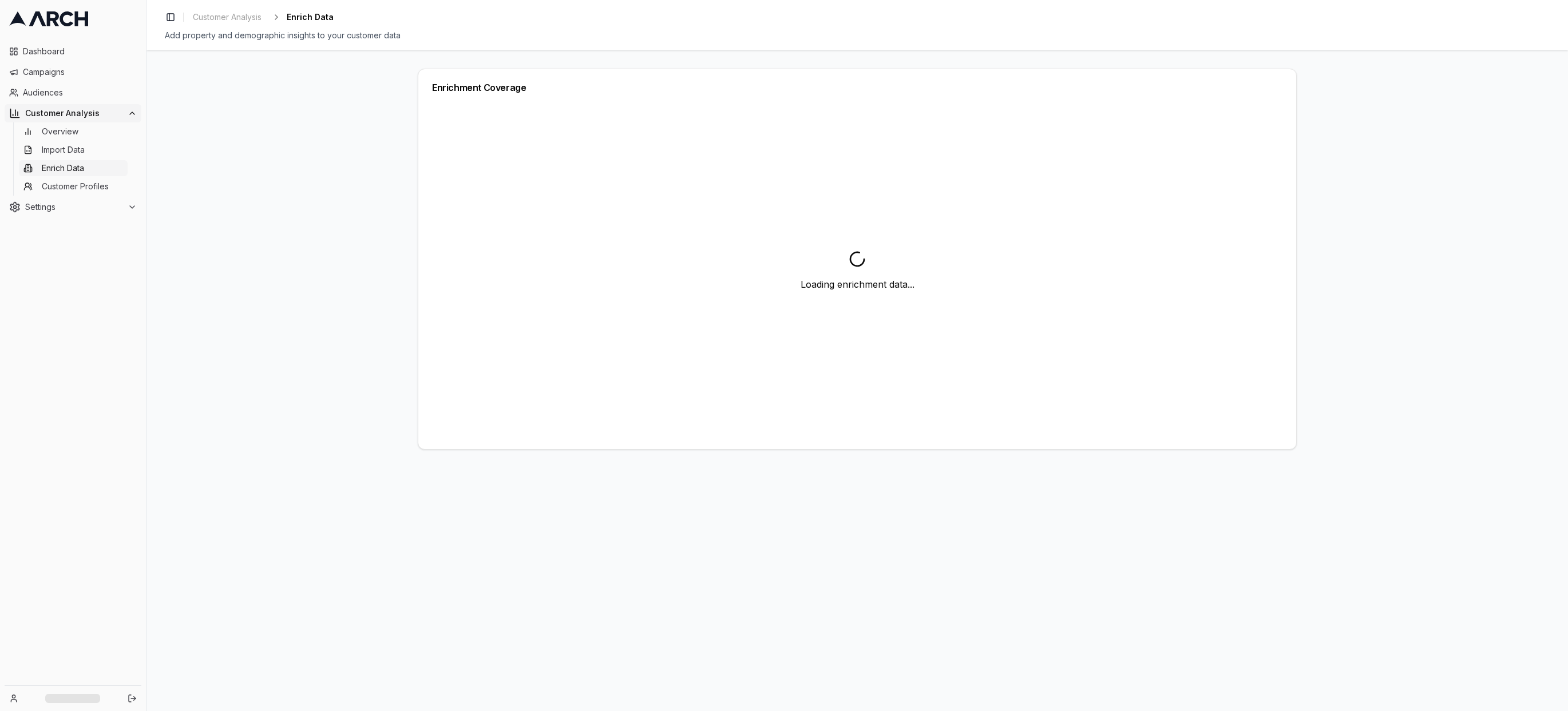 scroll, scrollTop: 0, scrollLeft: 0, axis: both 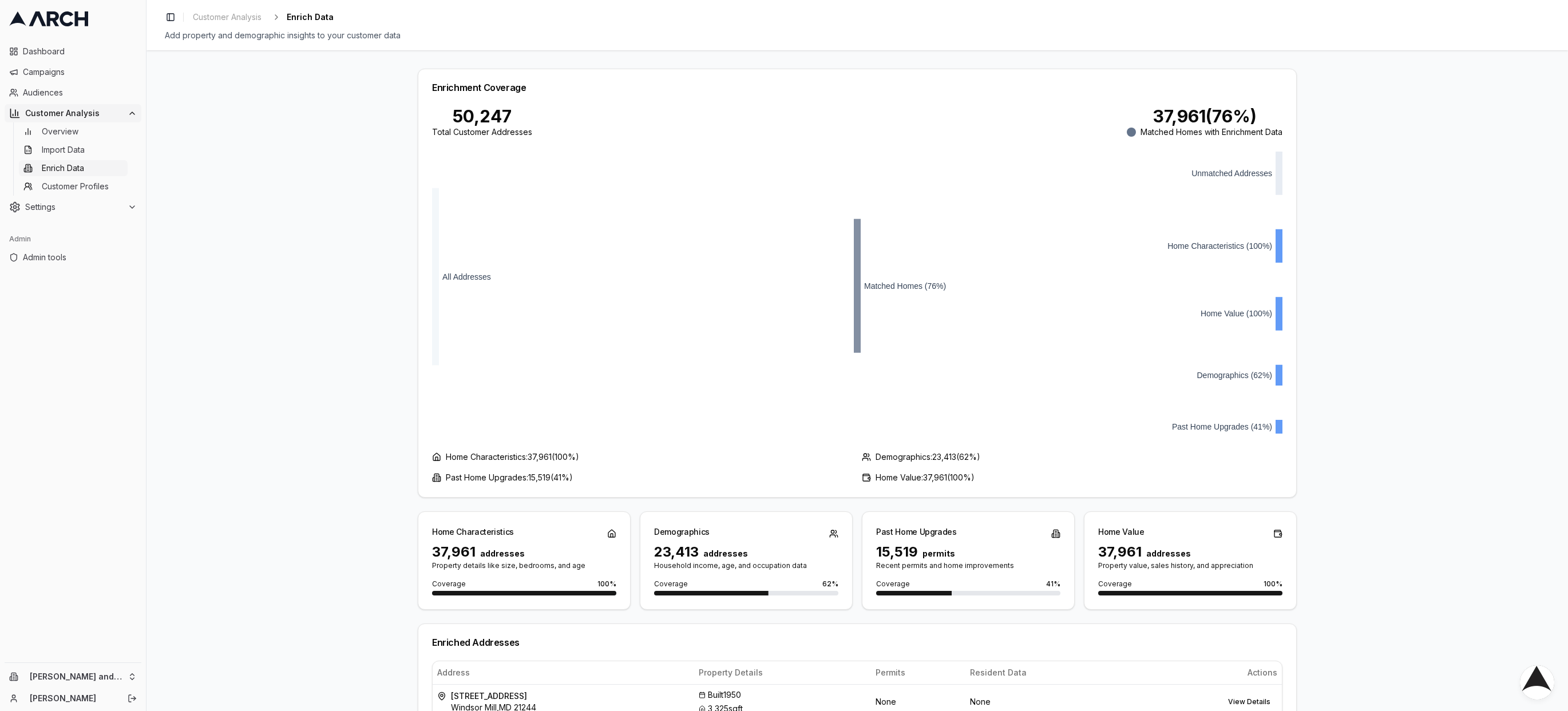 click on "Dashboard Campaigns Audiences Customer Analysis Overview Import Data Enrich Data Customer Profiles Settings Admin Admin tools" at bounding box center (73, 350) 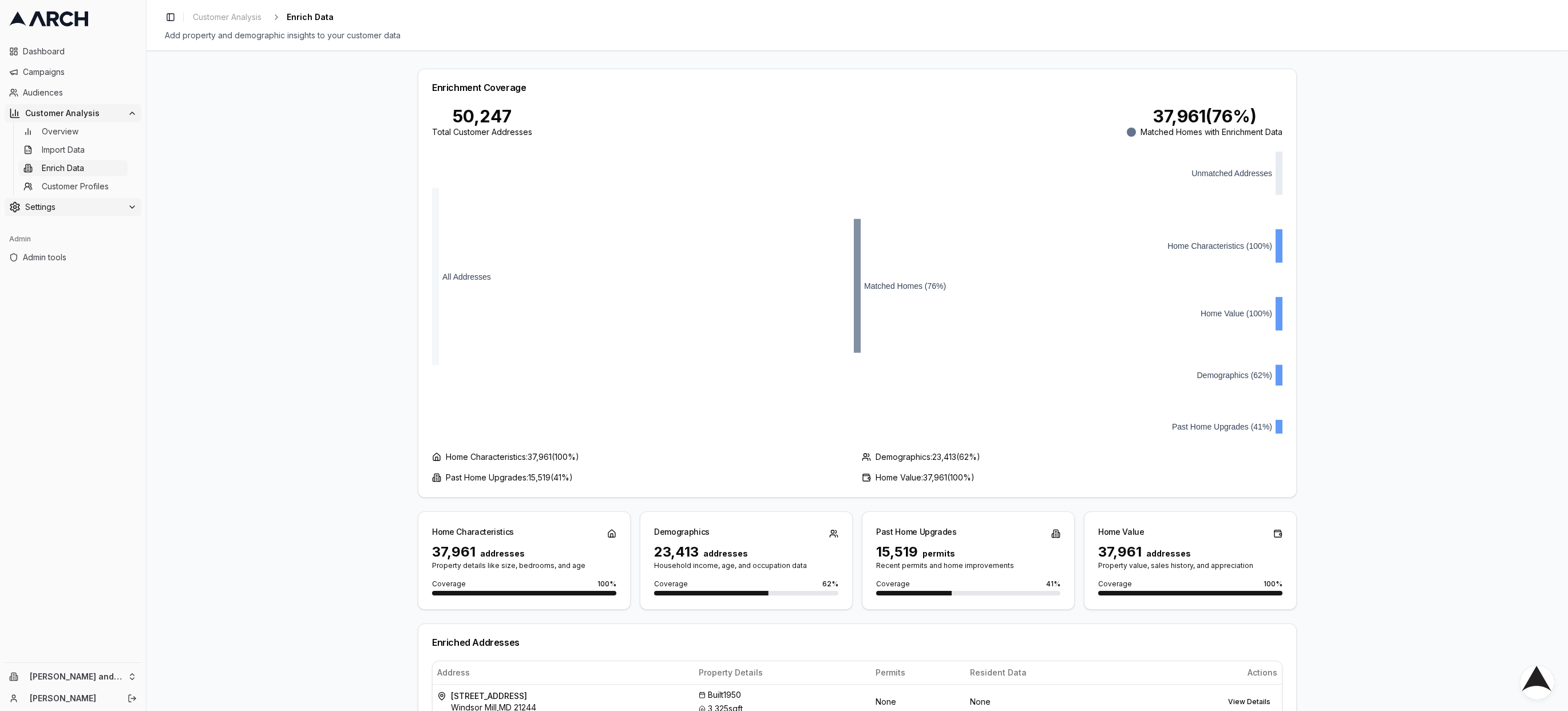 click on "Settings" at bounding box center (74, 207) 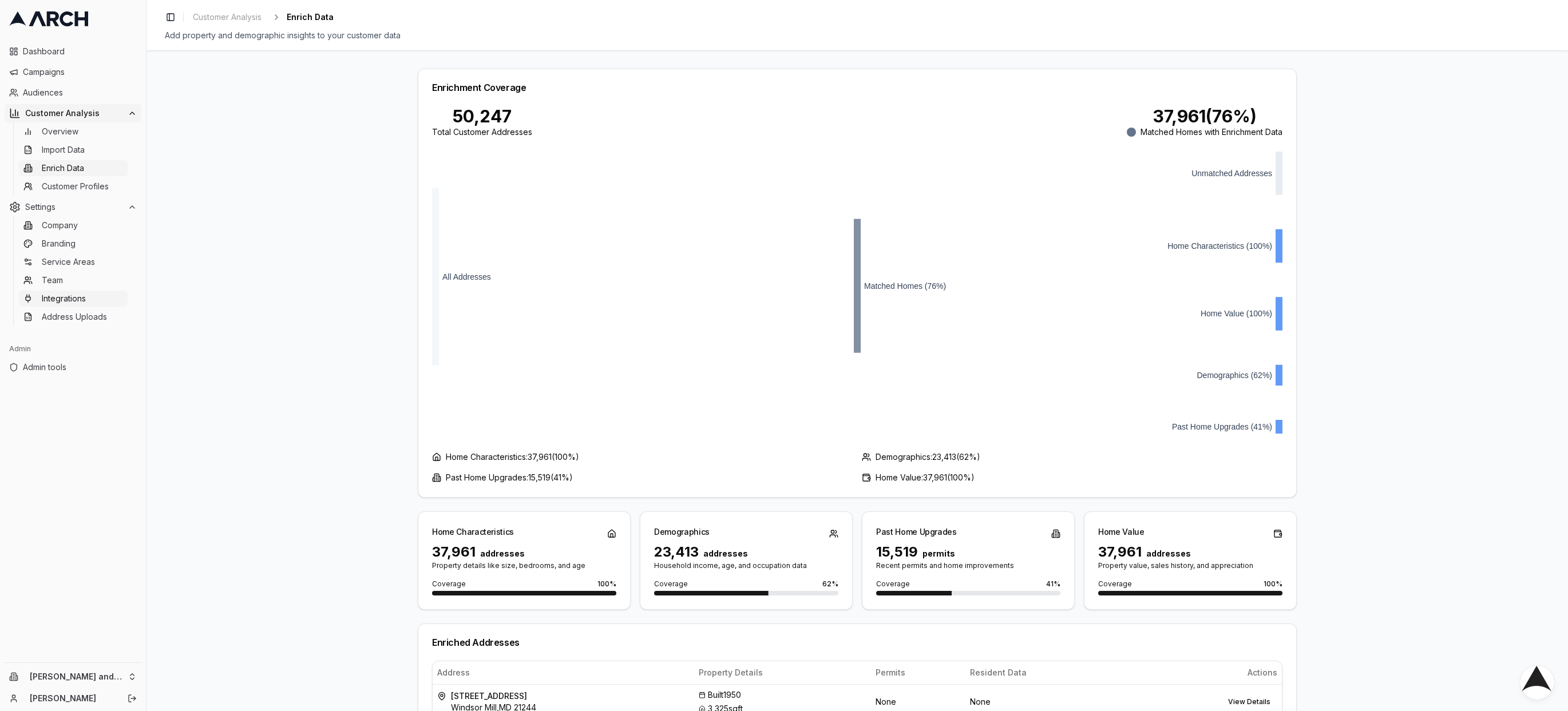 click on "Integrations" at bounding box center (64, 299) 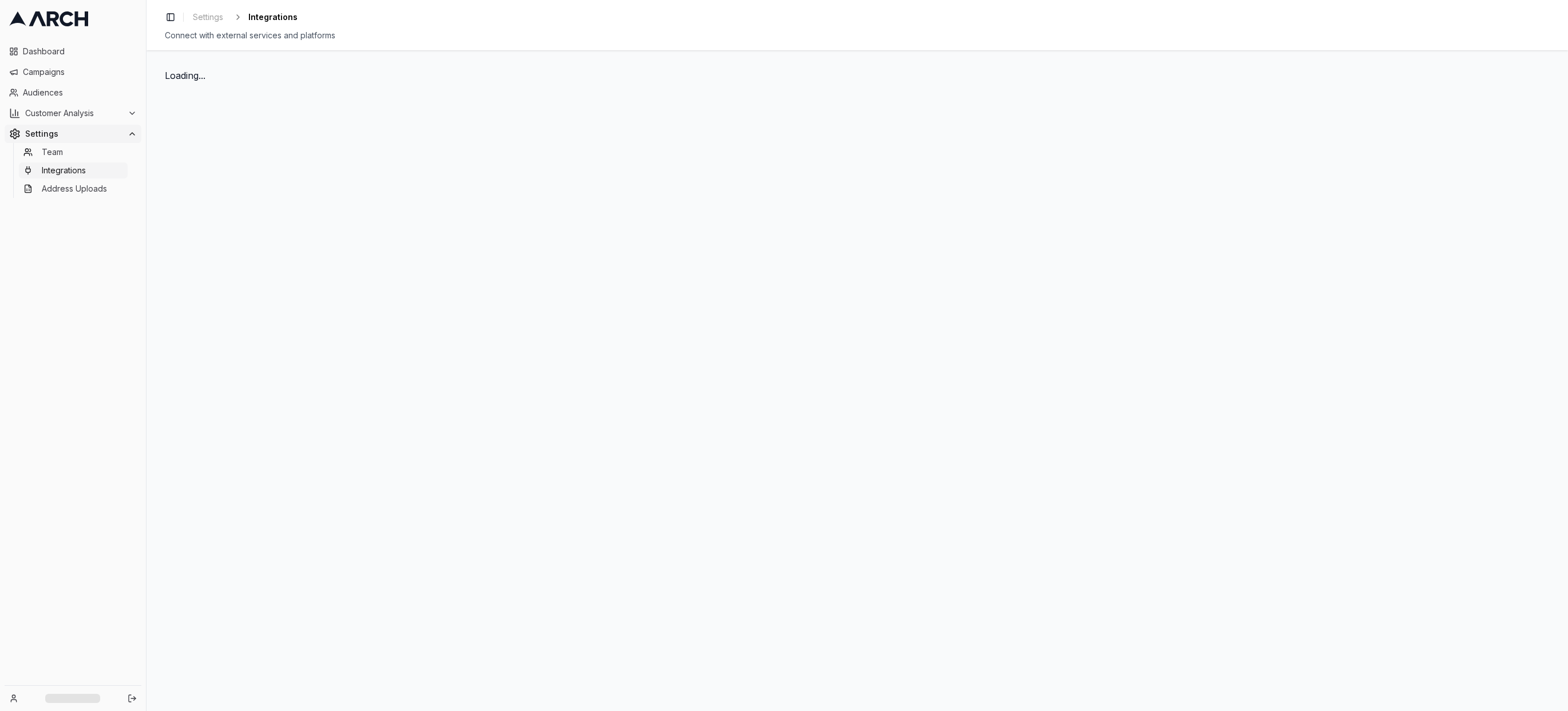 scroll, scrollTop: 0, scrollLeft: 0, axis: both 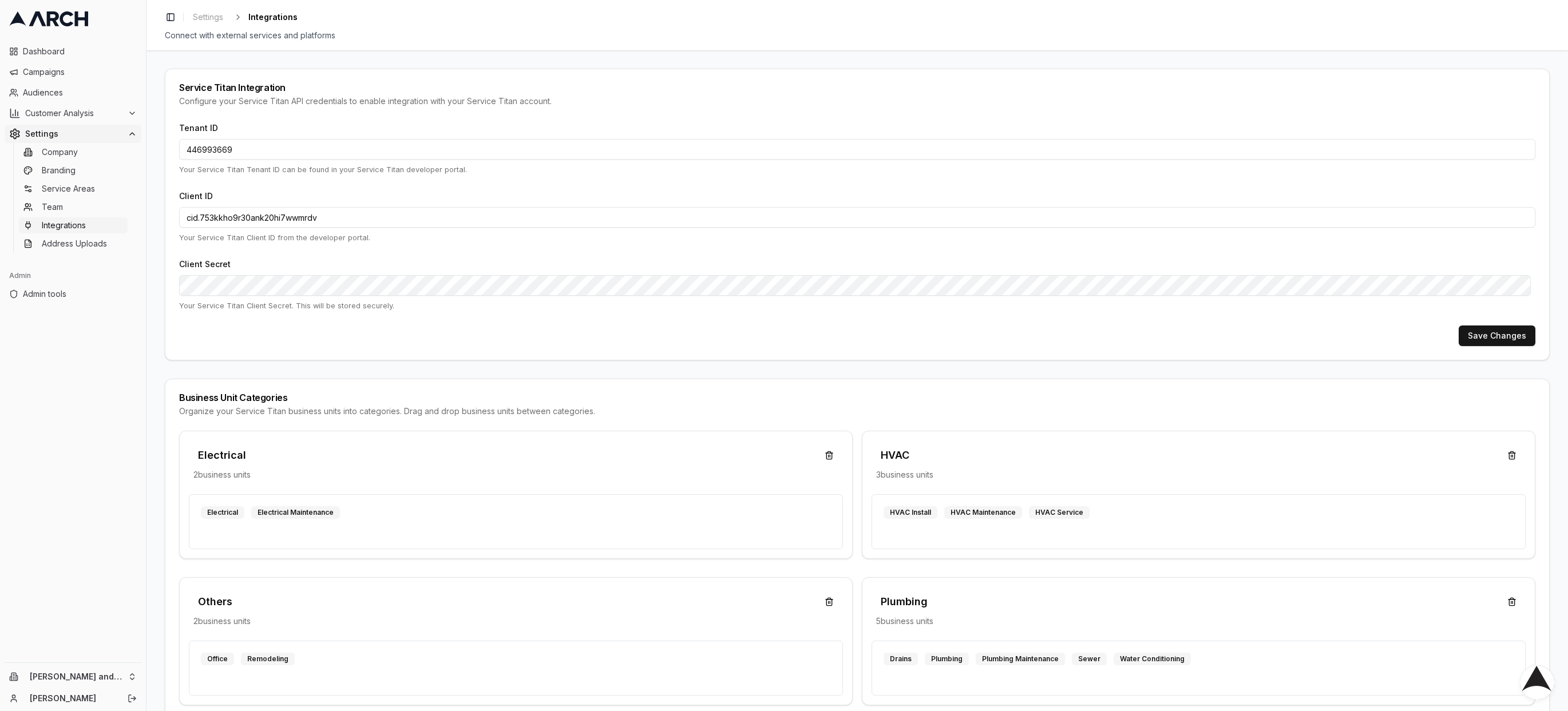 click on "cid.753kkho9r30ank20hi7wwmrdv" at bounding box center (857, 217) 